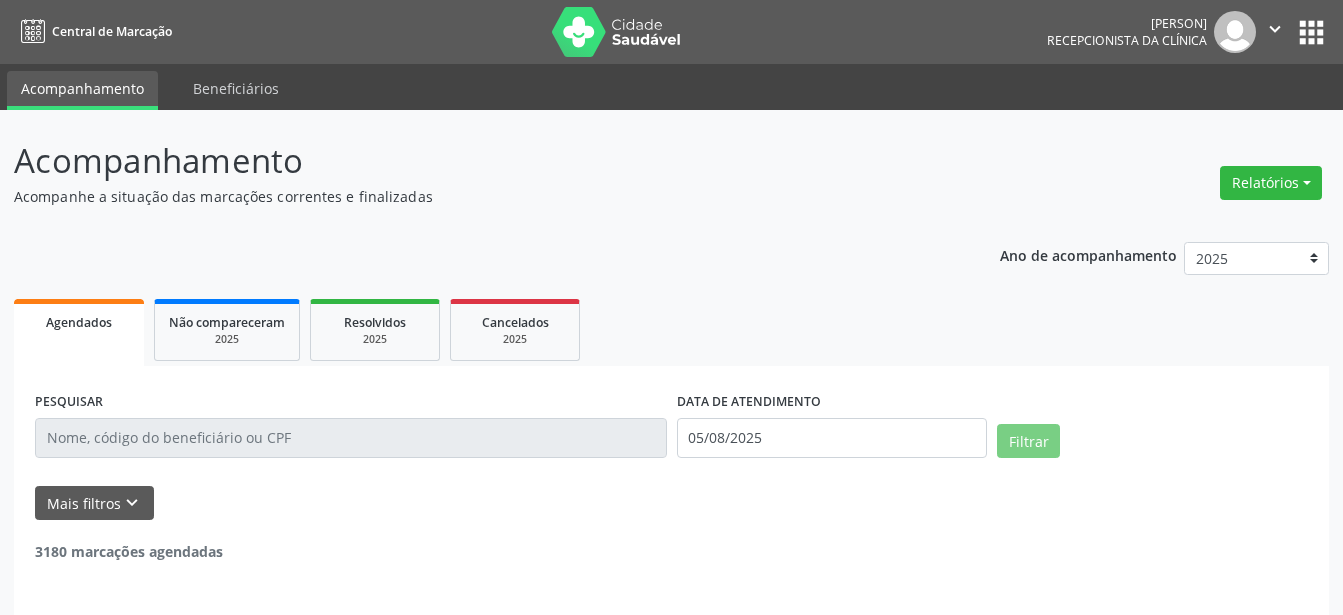 scroll, scrollTop: 0, scrollLeft: 0, axis: both 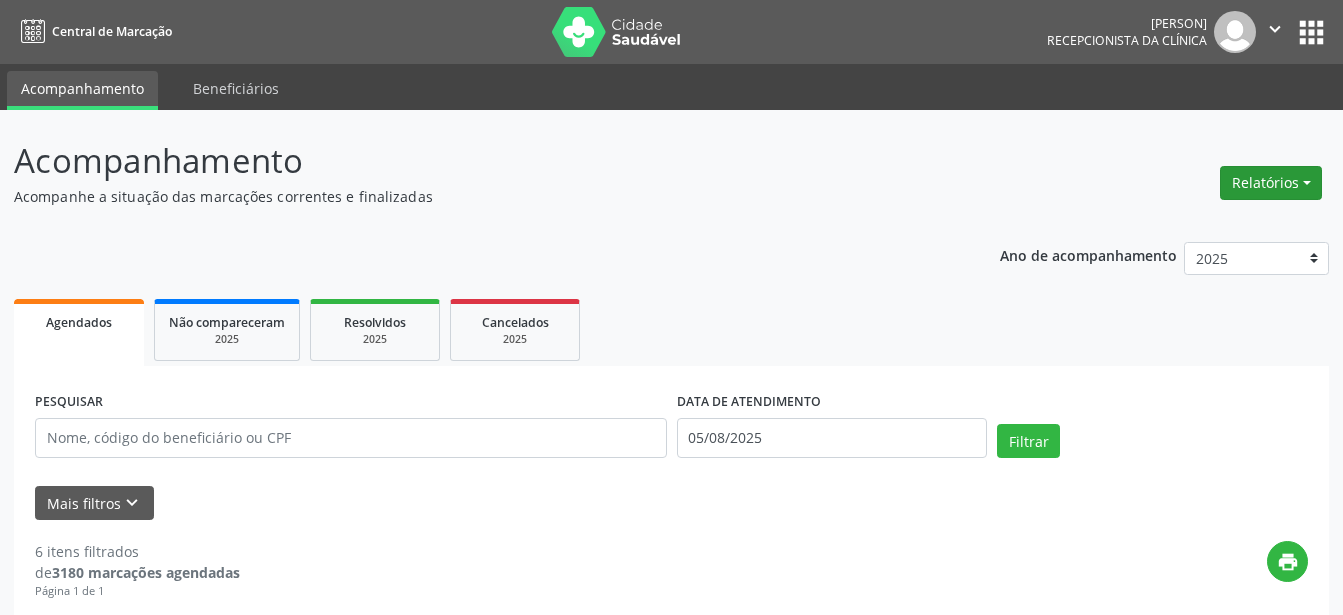 click on "Relatórios" at bounding box center (1271, 183) 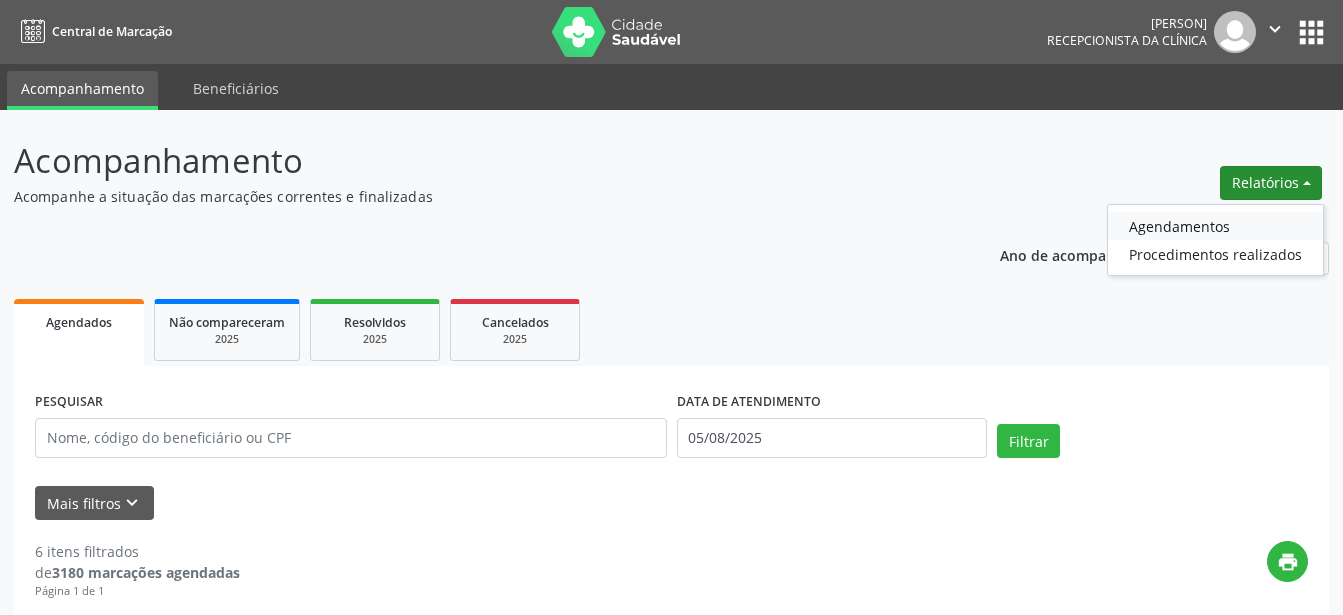 click on "Agendamentos" at bounding box center (1215, 226) 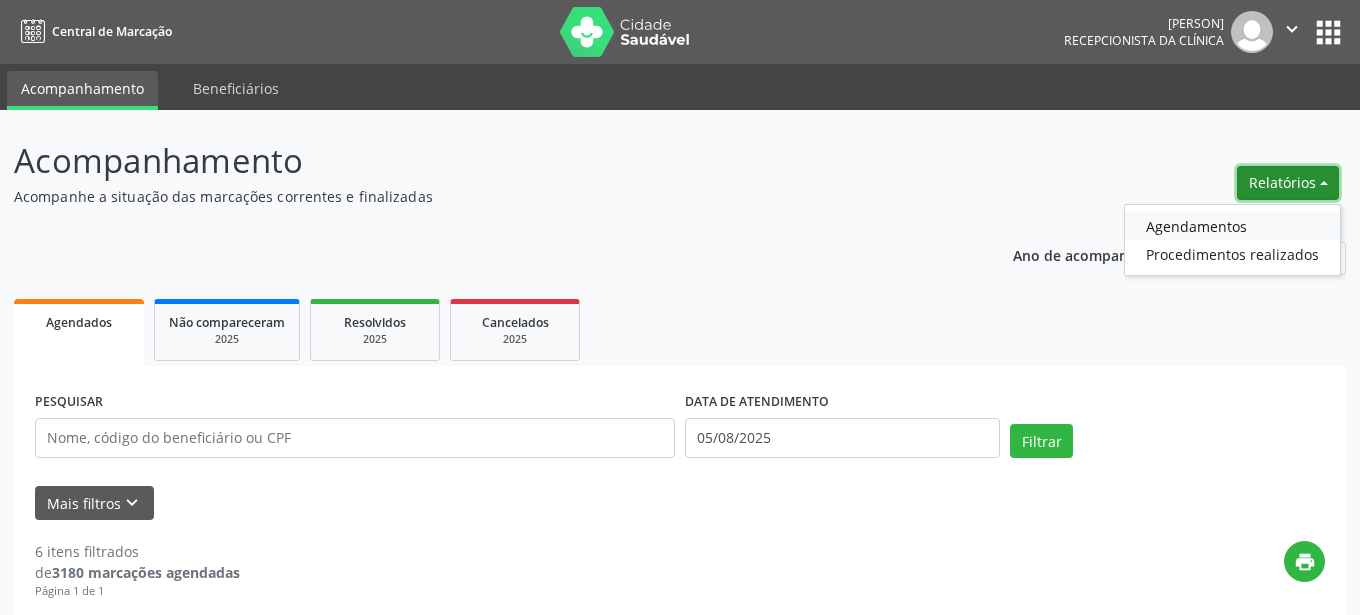 select on "7" 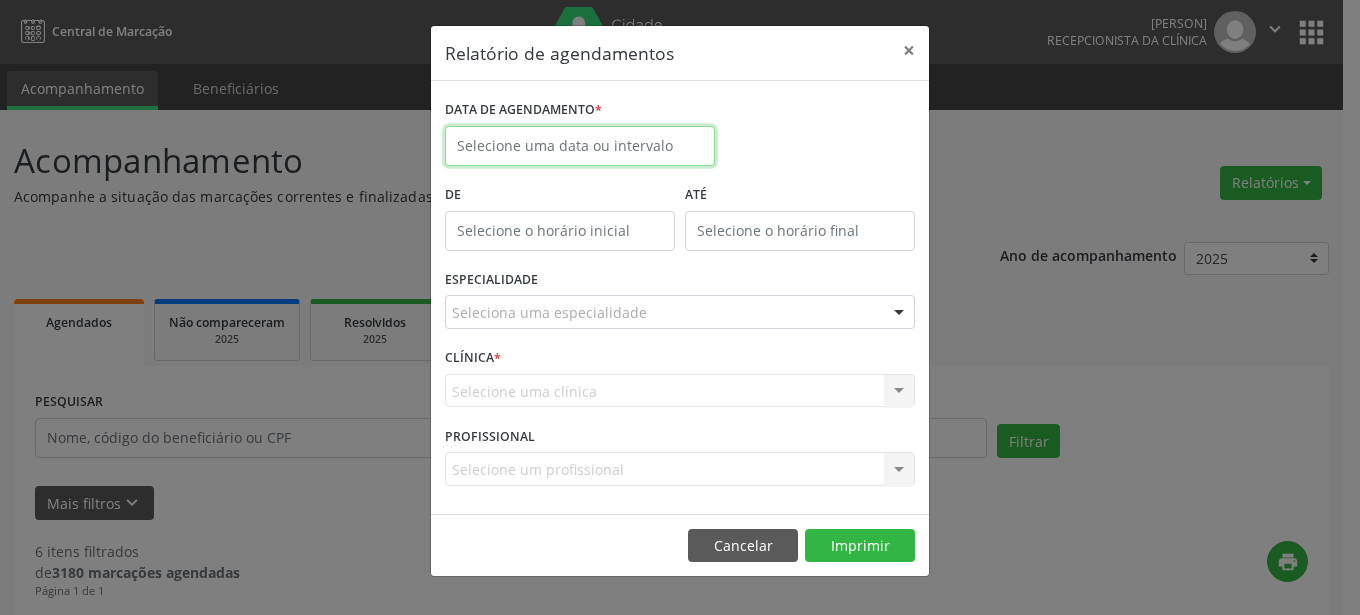 click at bounding box center (580, 146) 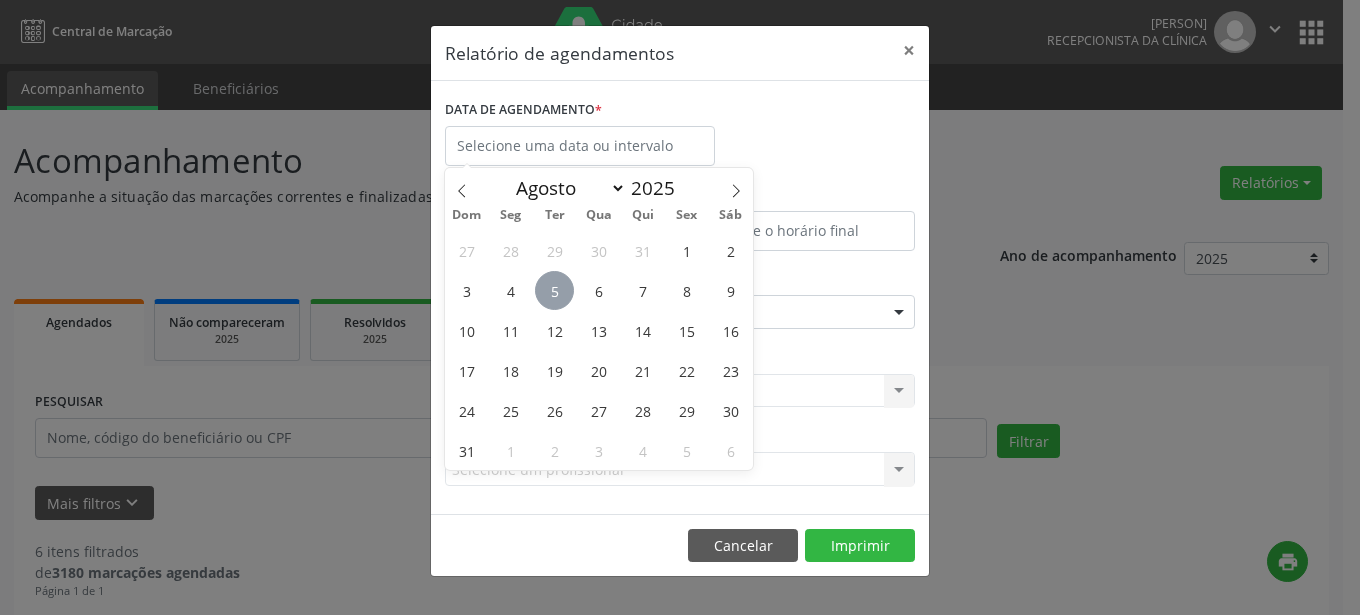 click on "5" at bounding box center (554, 290) 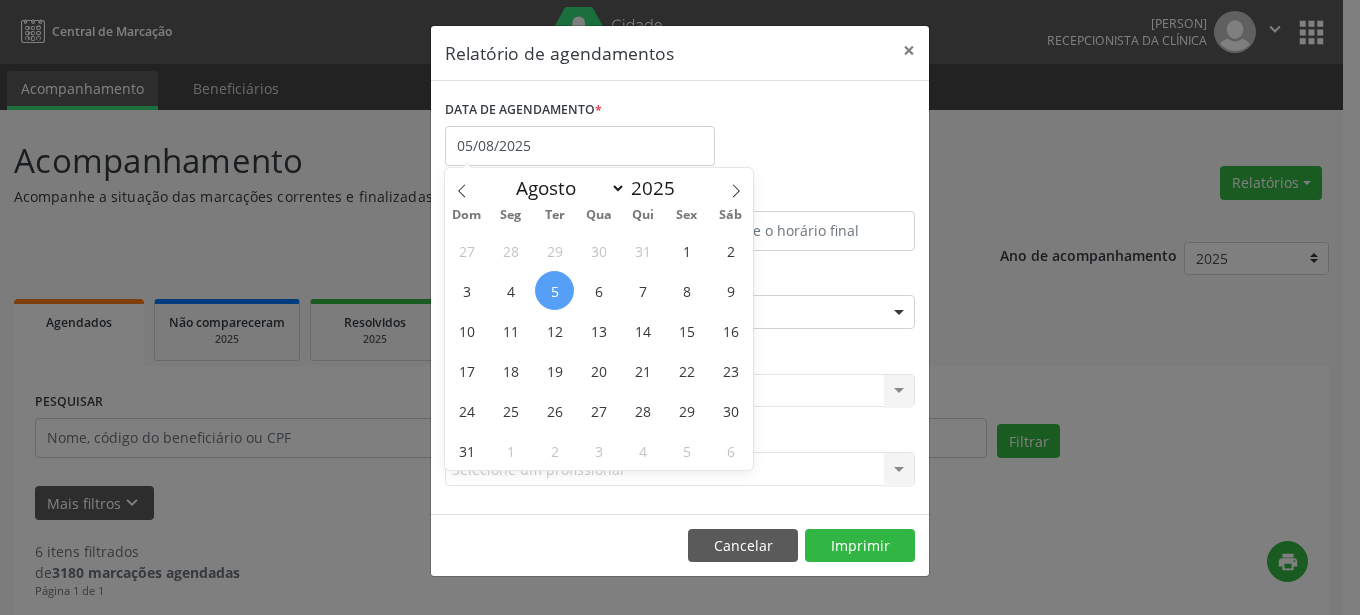 click on "5" at bounding box center (554, 290) 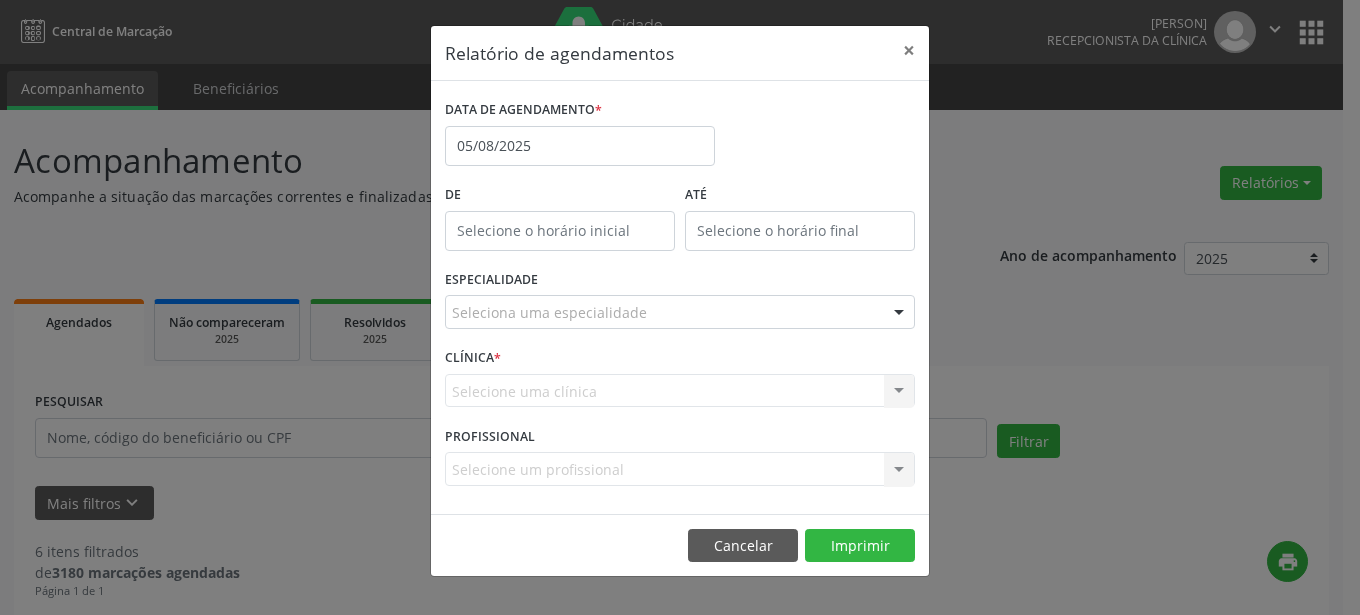 click at bounding box center [899, 313] 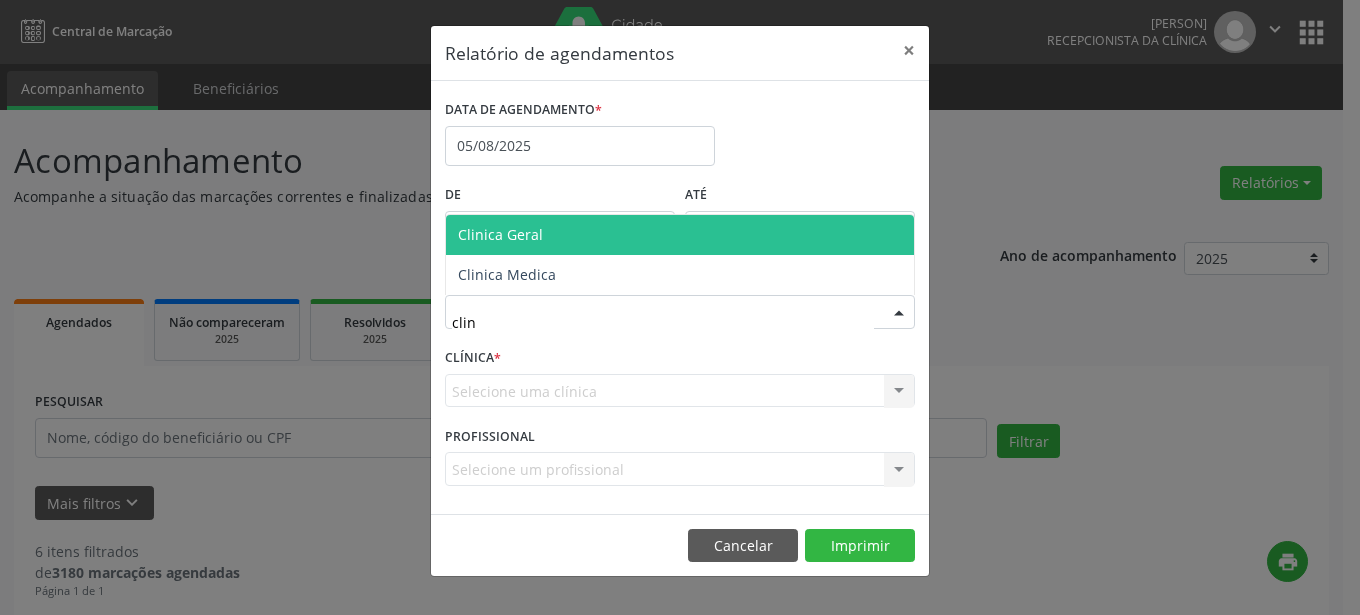 click on "Clinica Geral" at bounding box center (680, 235) 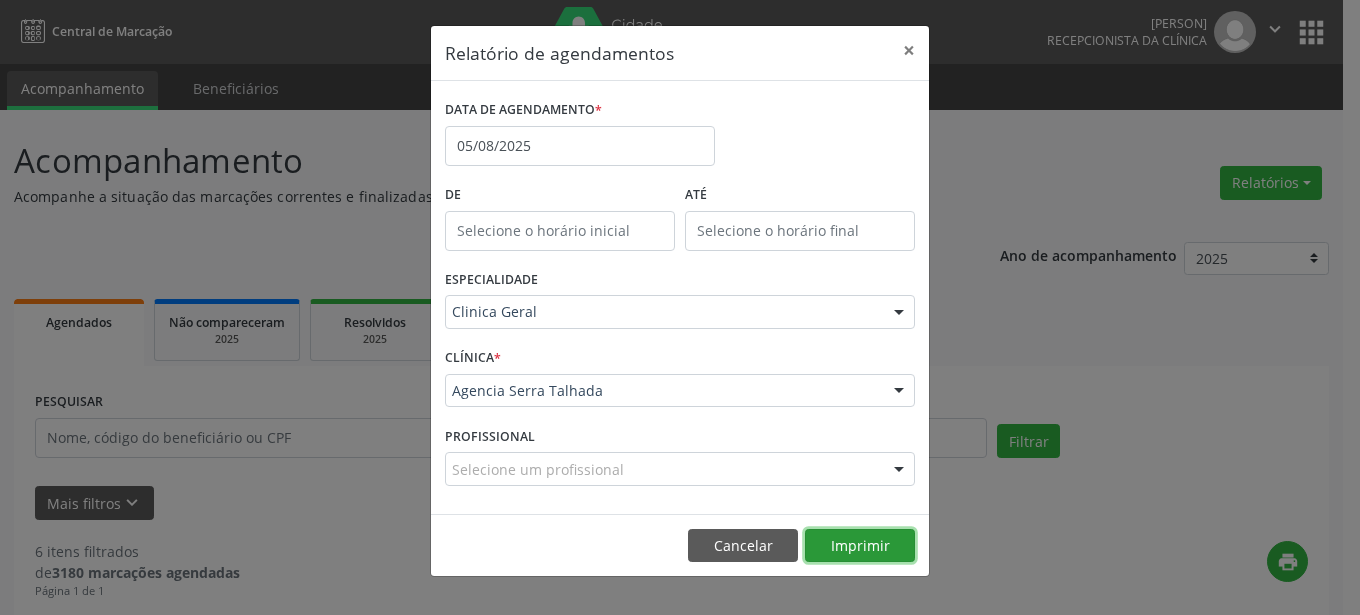 click on "Imprimir" at bounding box center (860, 546) 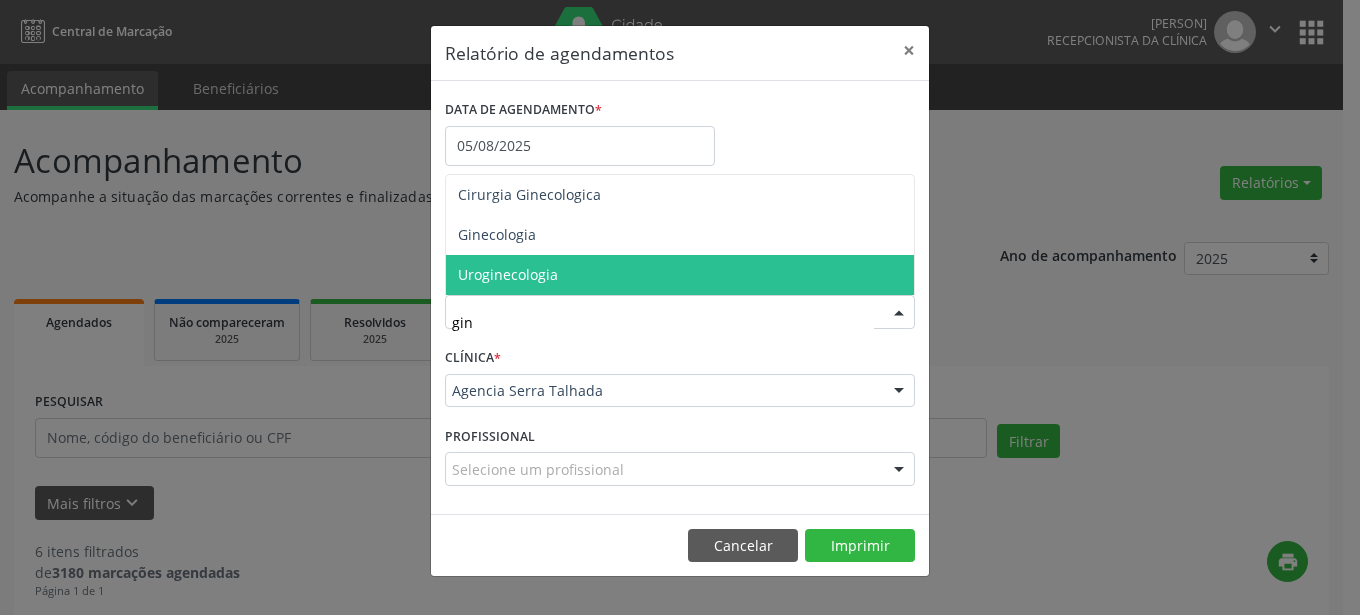 type on "gine" 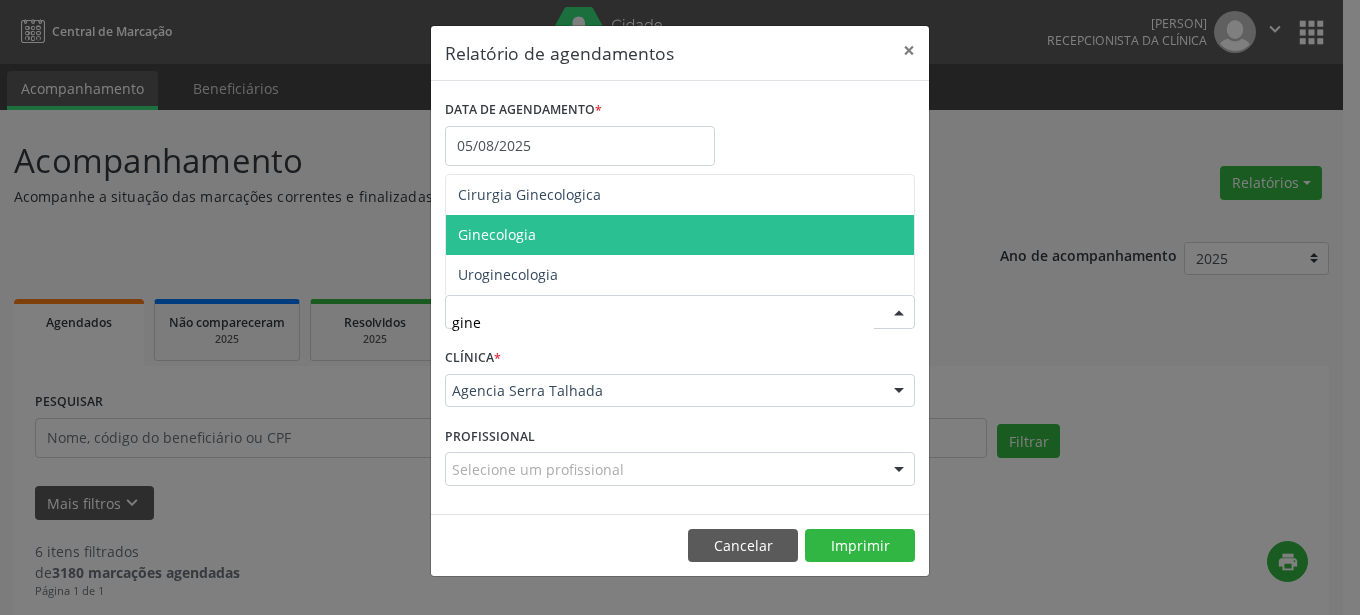 click on "Ginecologia" at bounding box center [680, 235] 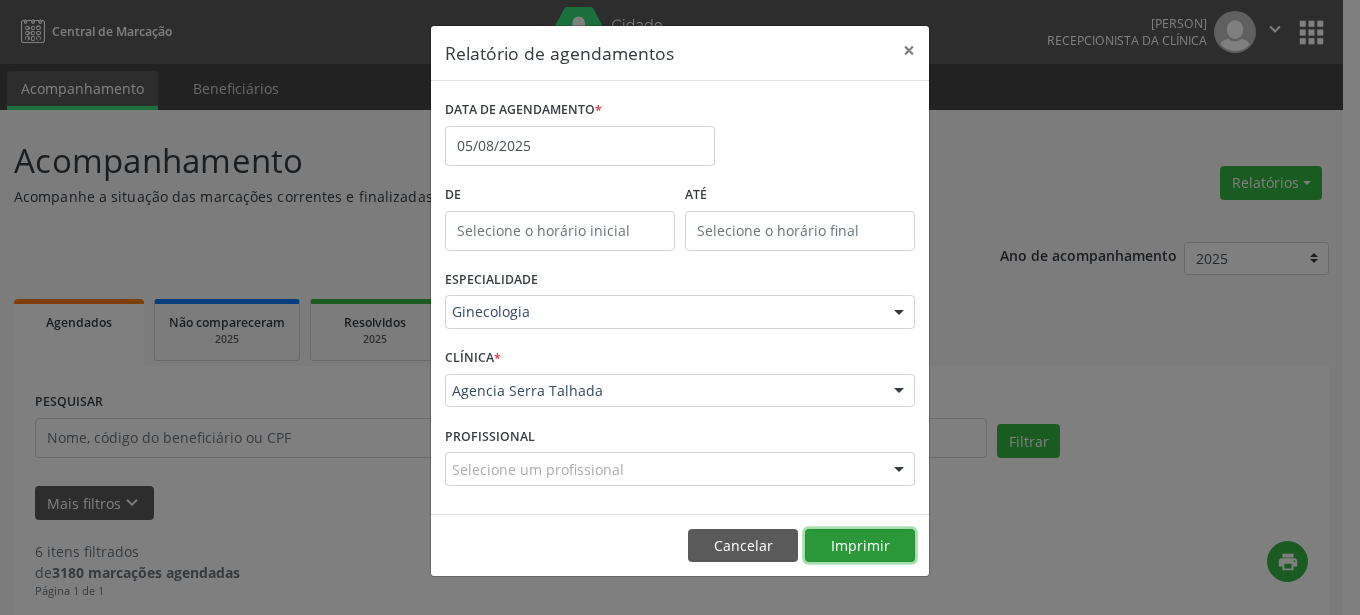 click on "Imprimir" at bounding box center (860, 546) 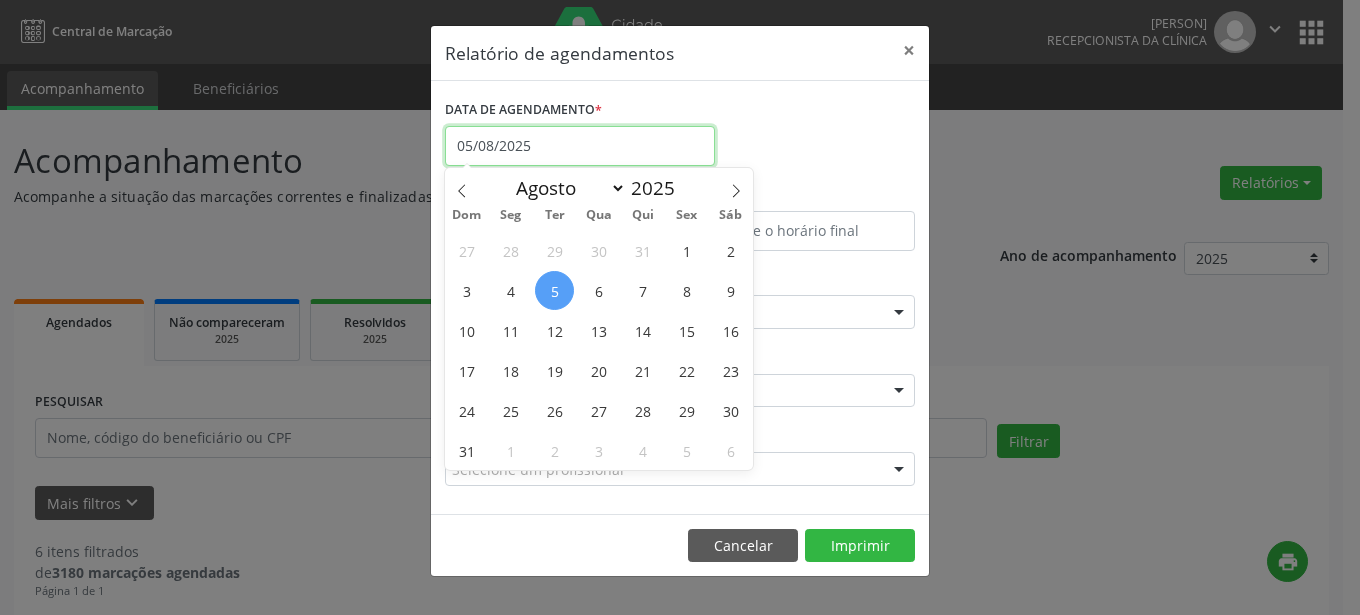 click on "05/08/2025" at bounding box center [580, 146] 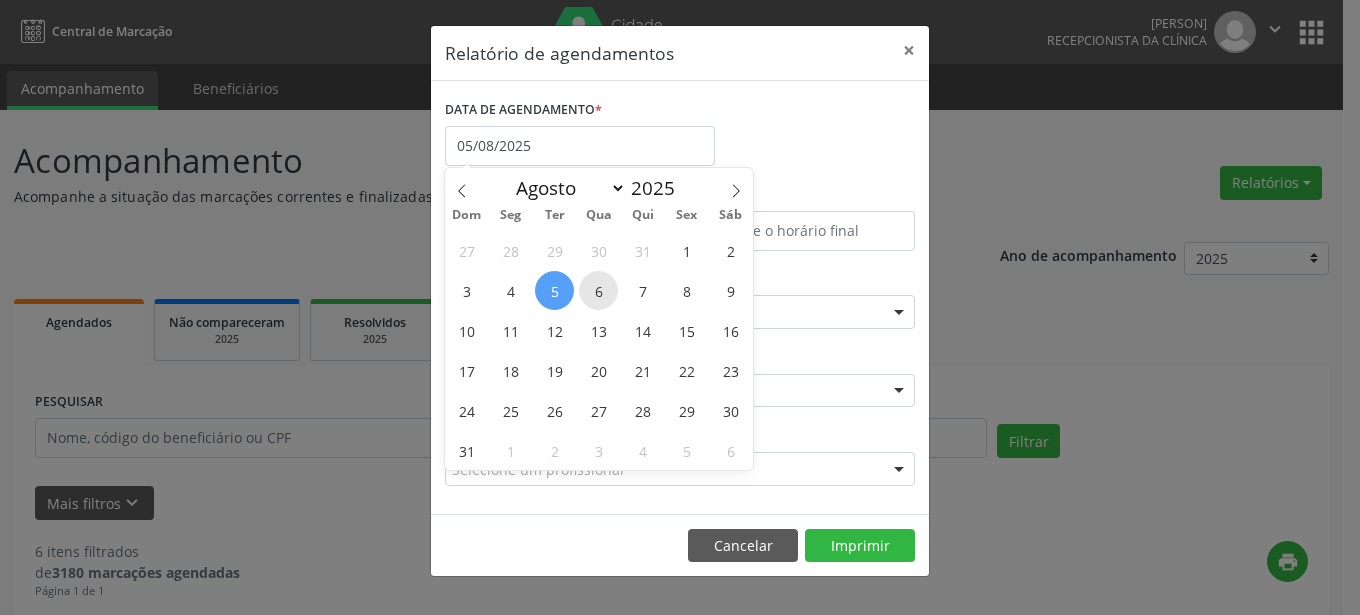 click on "6" at bounding box center (598, 290) 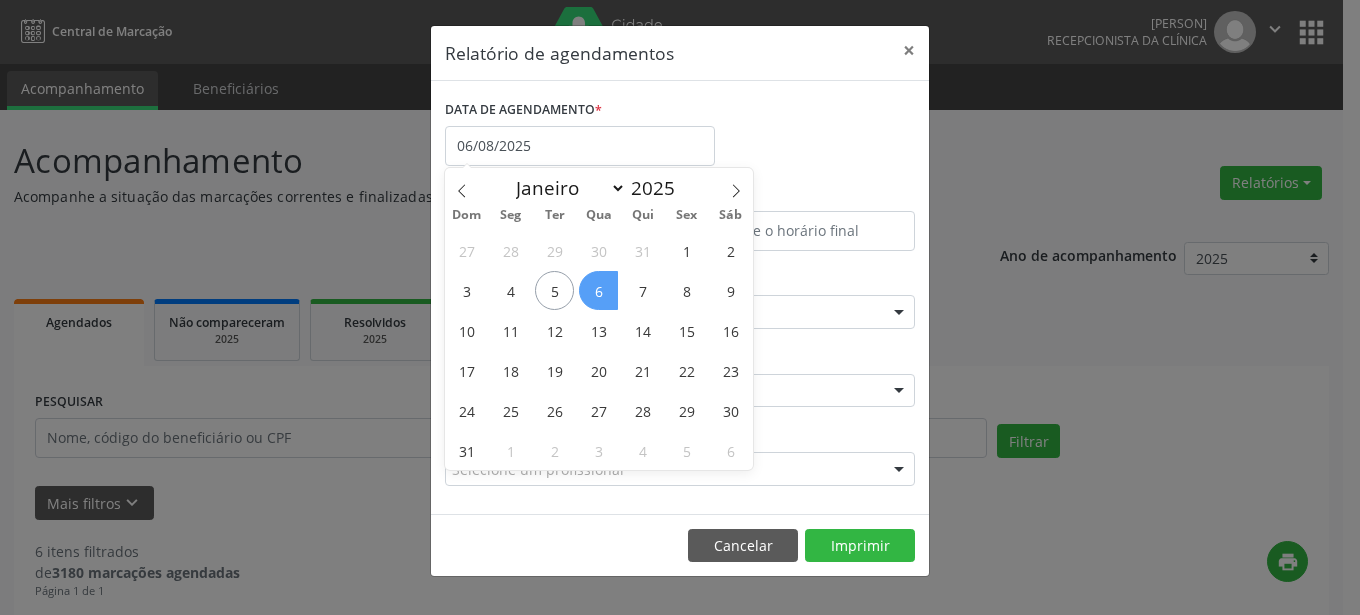 click on "6" at bounding box center (598, 290) 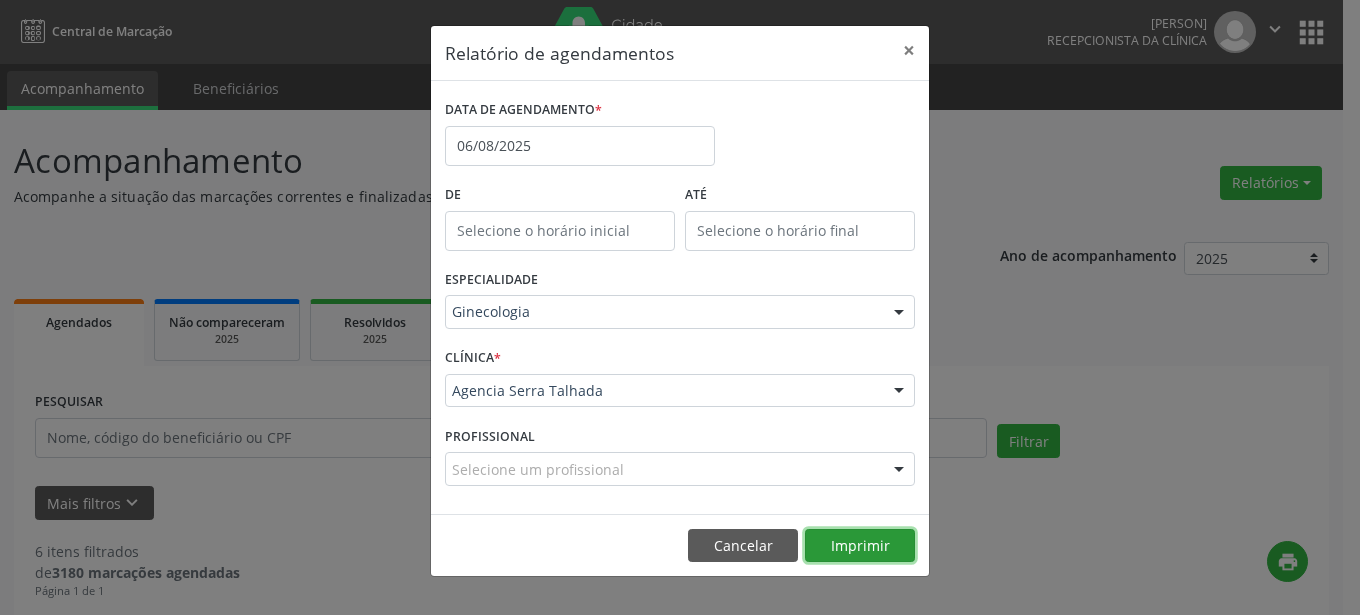 click on "Imprimir" at bounding box center (860, 546) 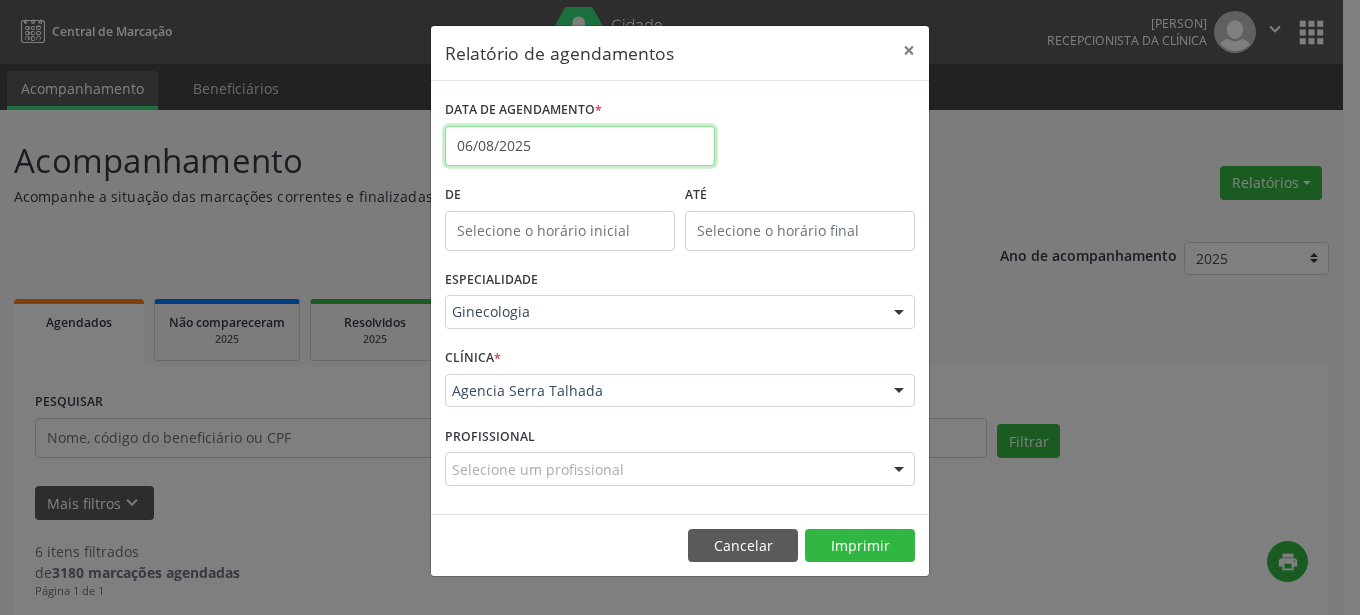 click on "06/08/2025" at bounding box center [580, 146] 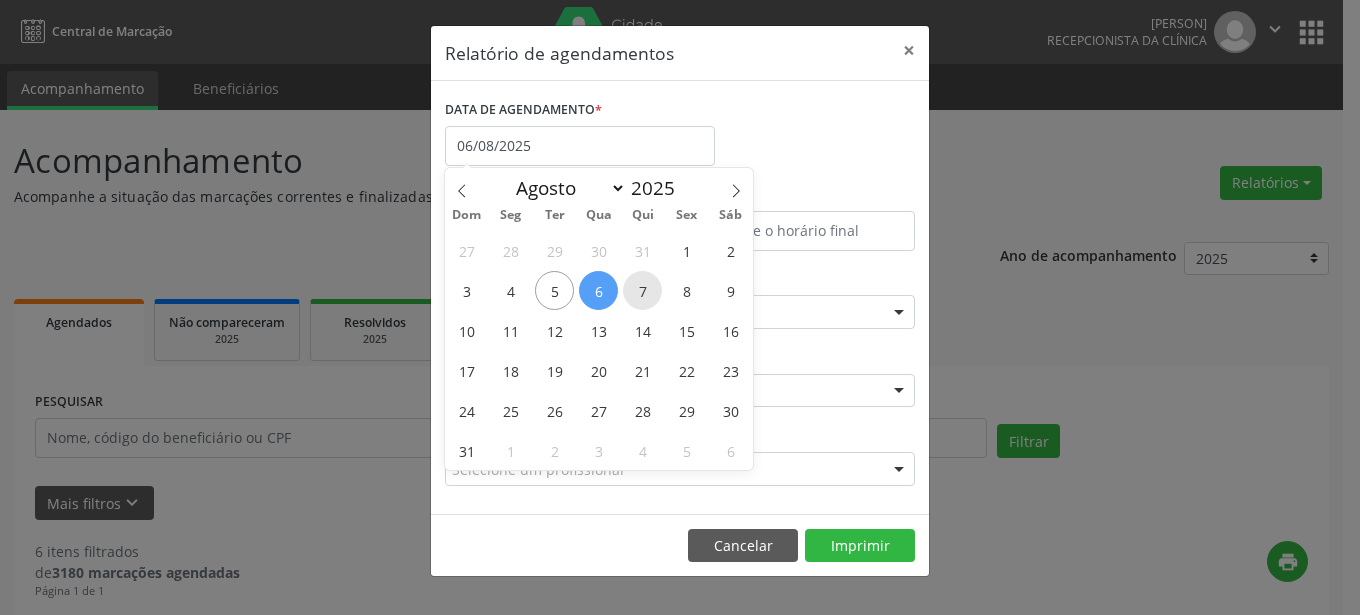 click on "7" at bounding box center (642, 290) 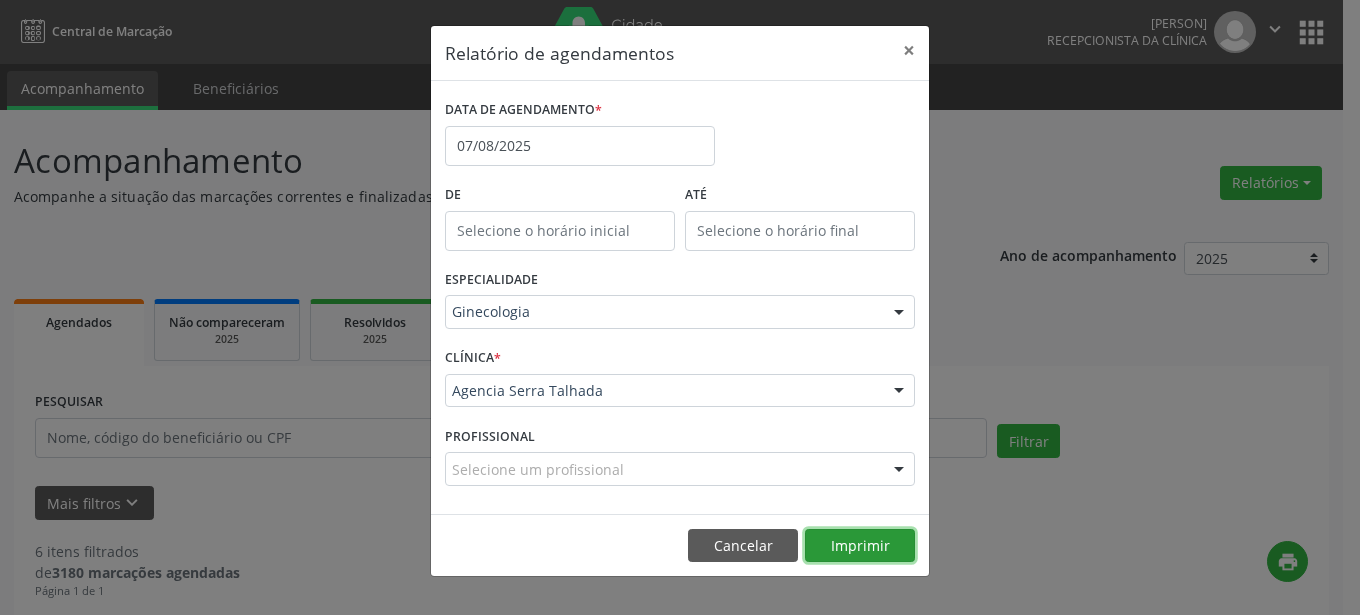 click on "Imprimir" at bounding box center [860, 546] 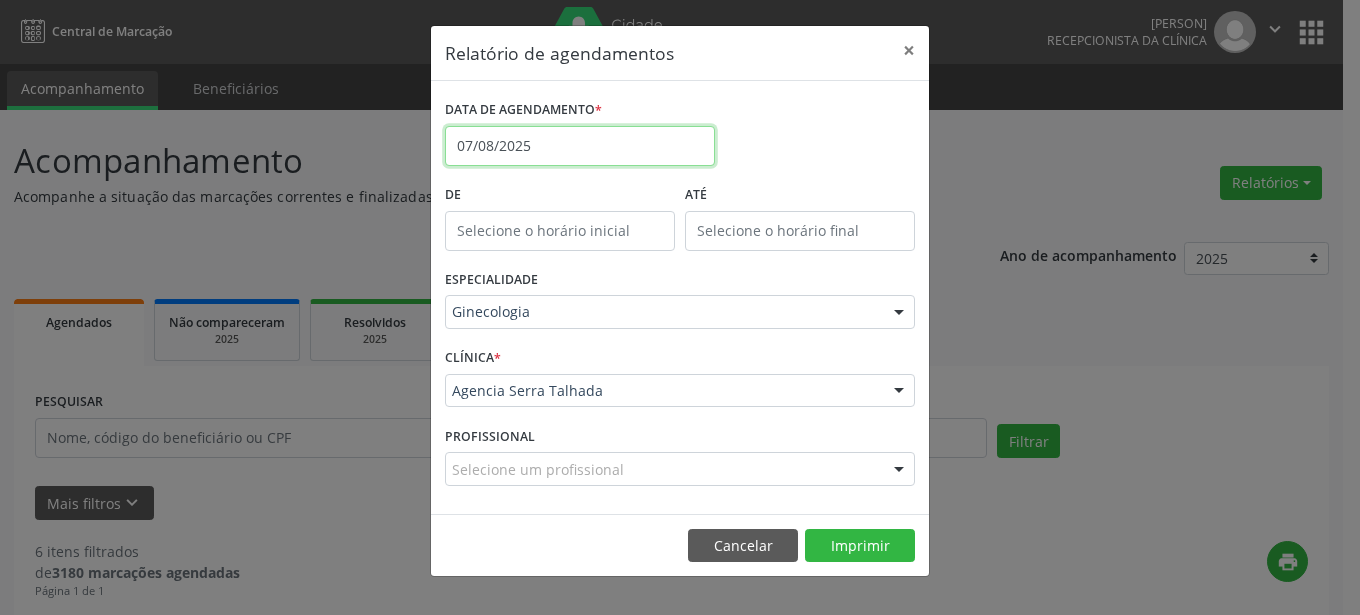 click on "07/08/2025" at bounding box center [580, 146] 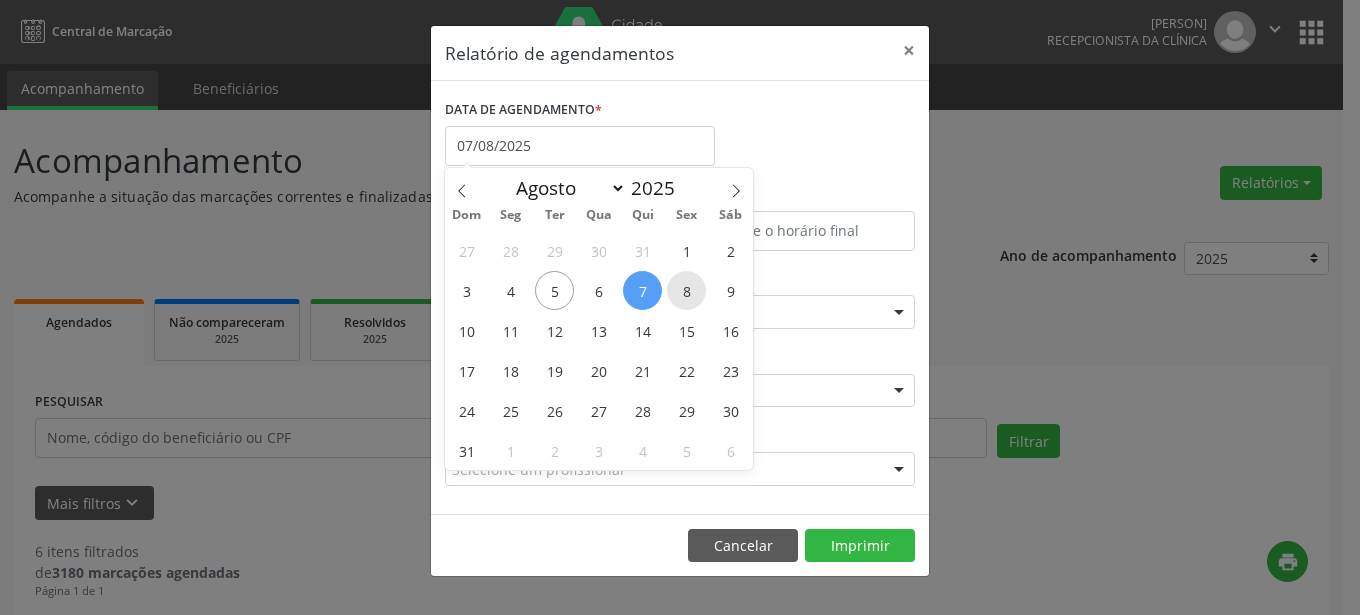 click on "8" at bounding box center (686, 290) 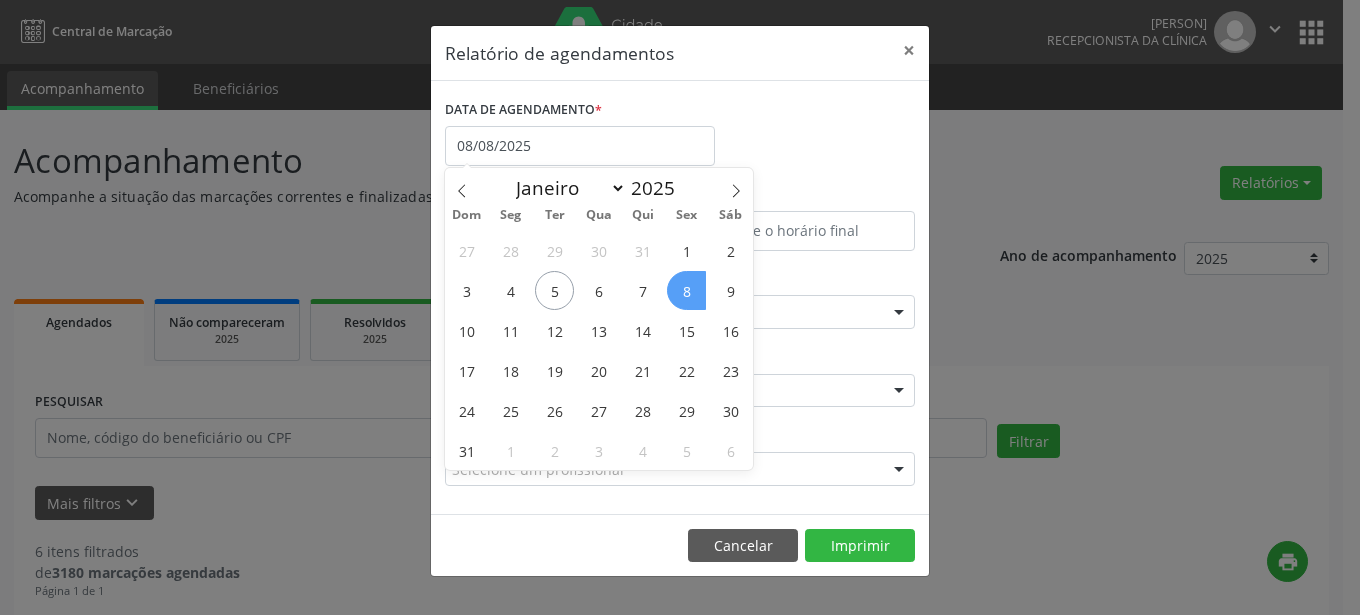 click on "8" at bounding box center (686, 290) 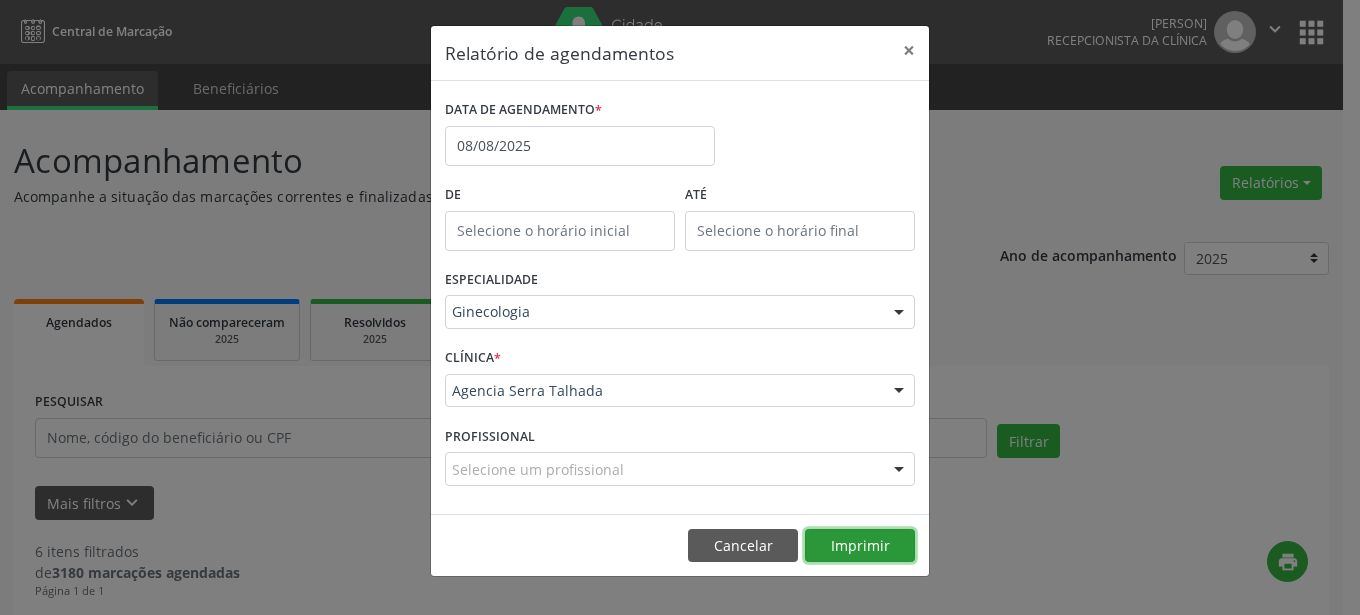 click on "Imprimir" at bounding box center (860, 546) 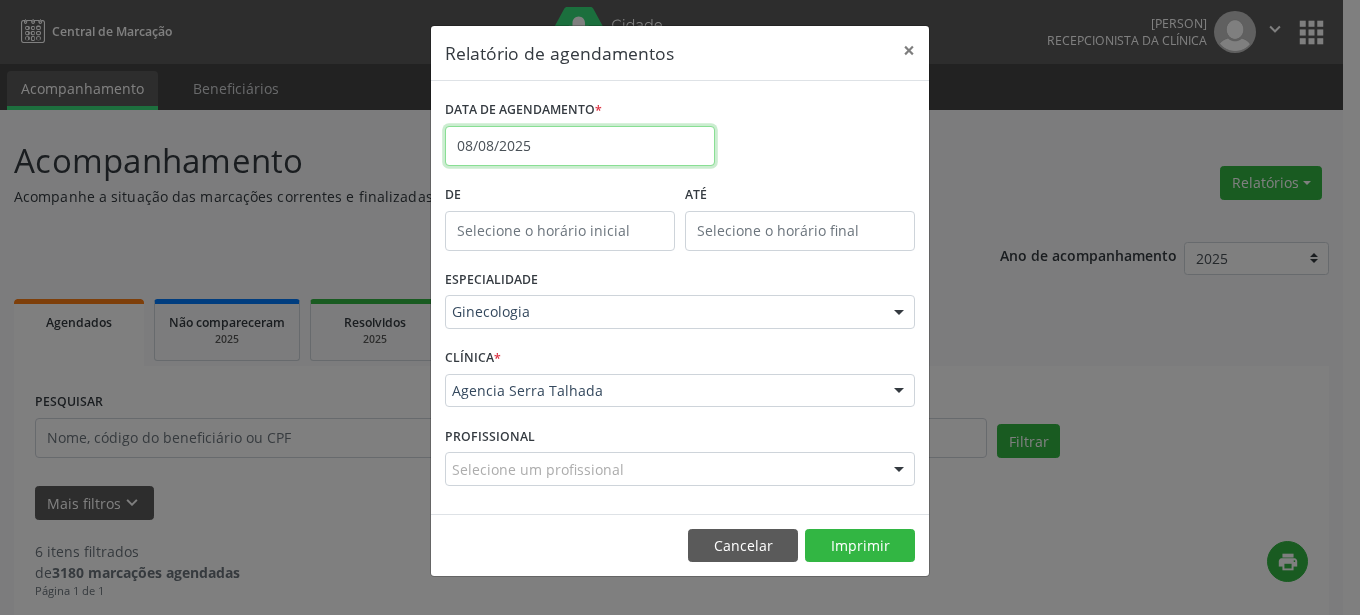 click on "08/08/2025" at bounding box center (580, 146) 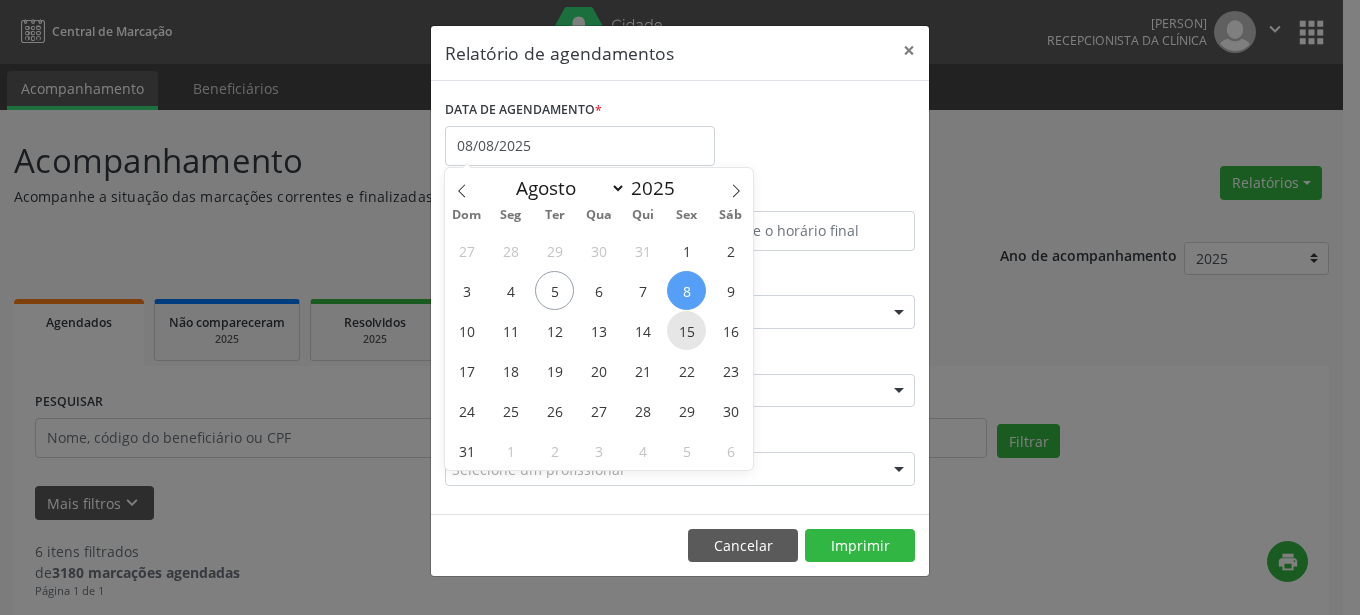 click on "15" at bounding box center [686, 330] 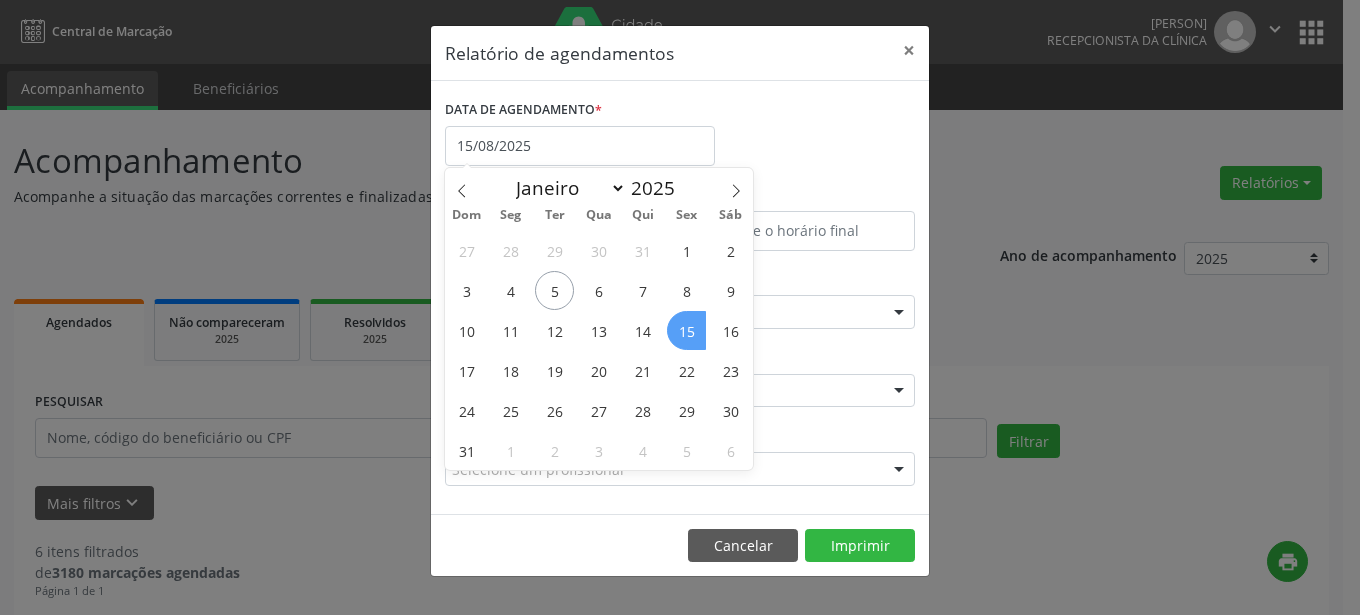 click on "15" at bounding box center [686, 330] 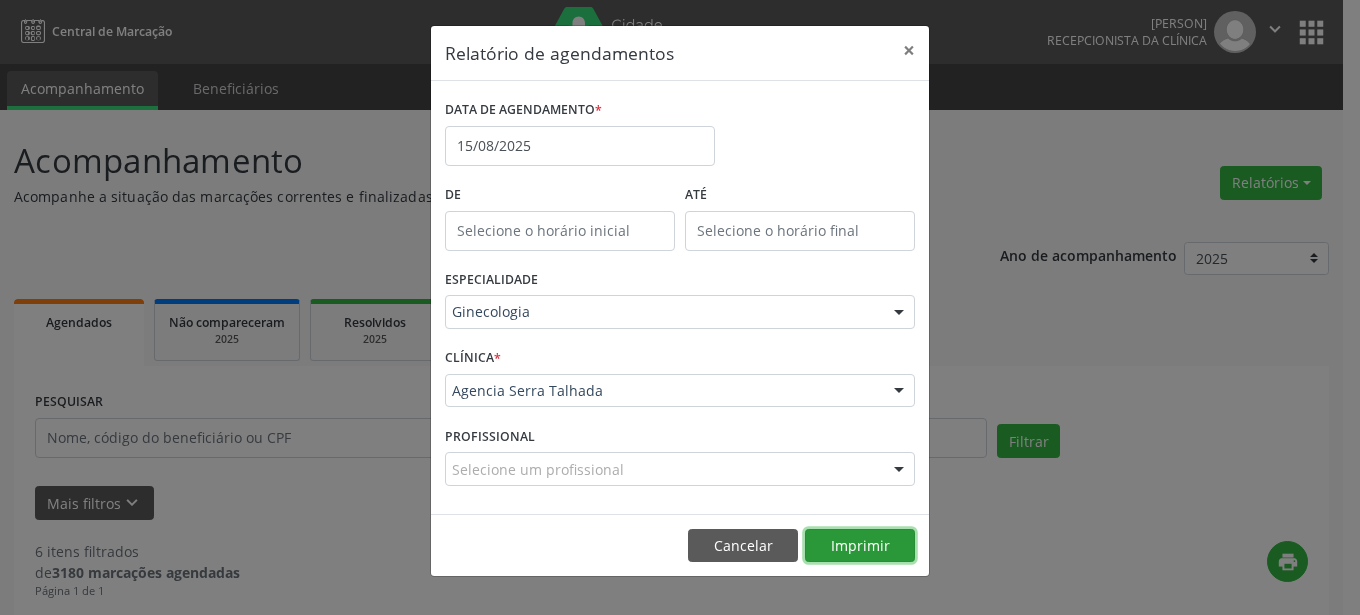 click on "Imprimir" at bounding box center (860, 546) 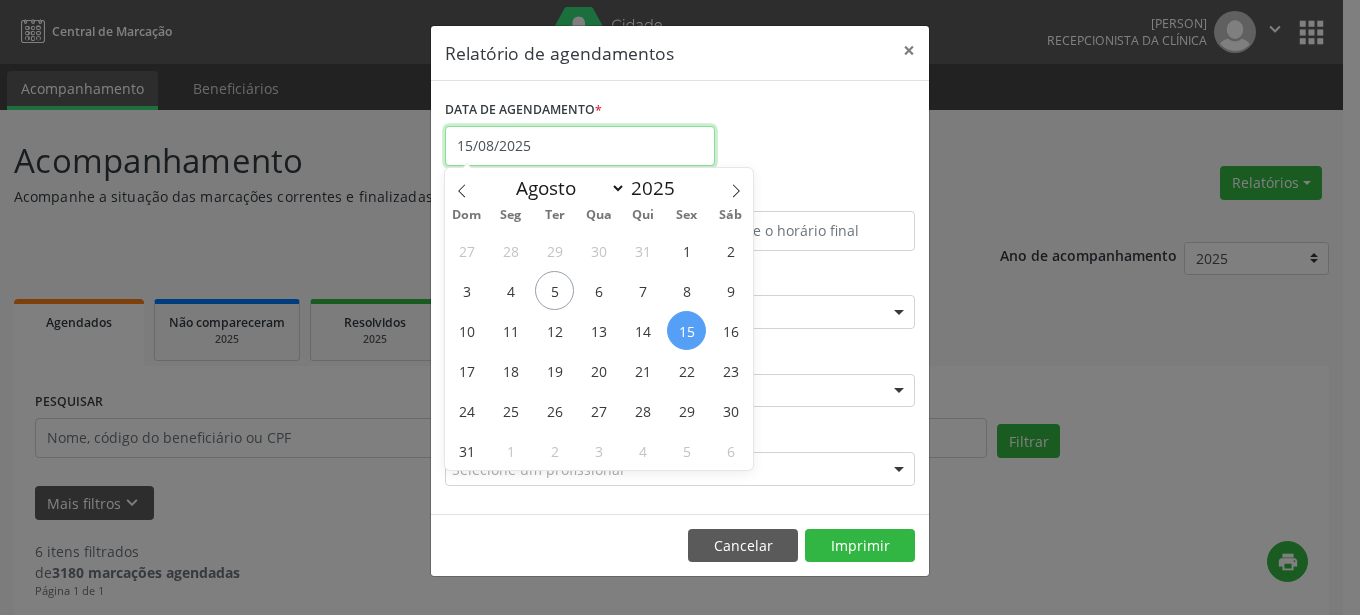 click on "15/08/2025" at bounding box center (580, 146) 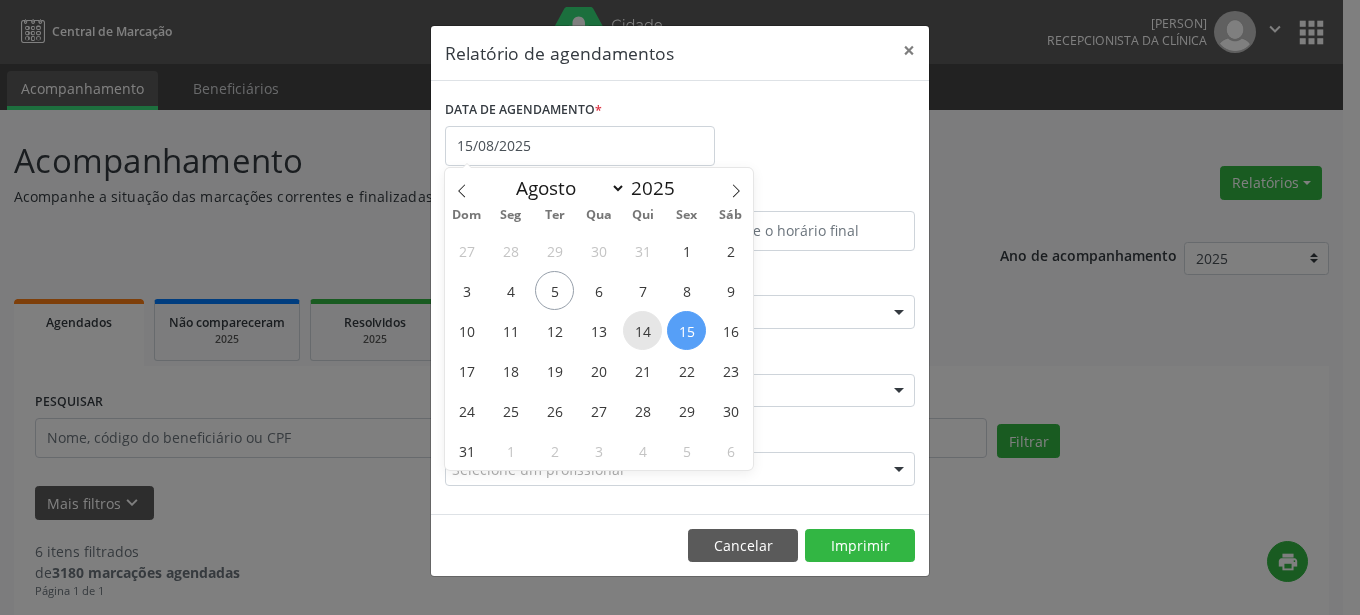 click on "14" at bounding box center [642, 330] 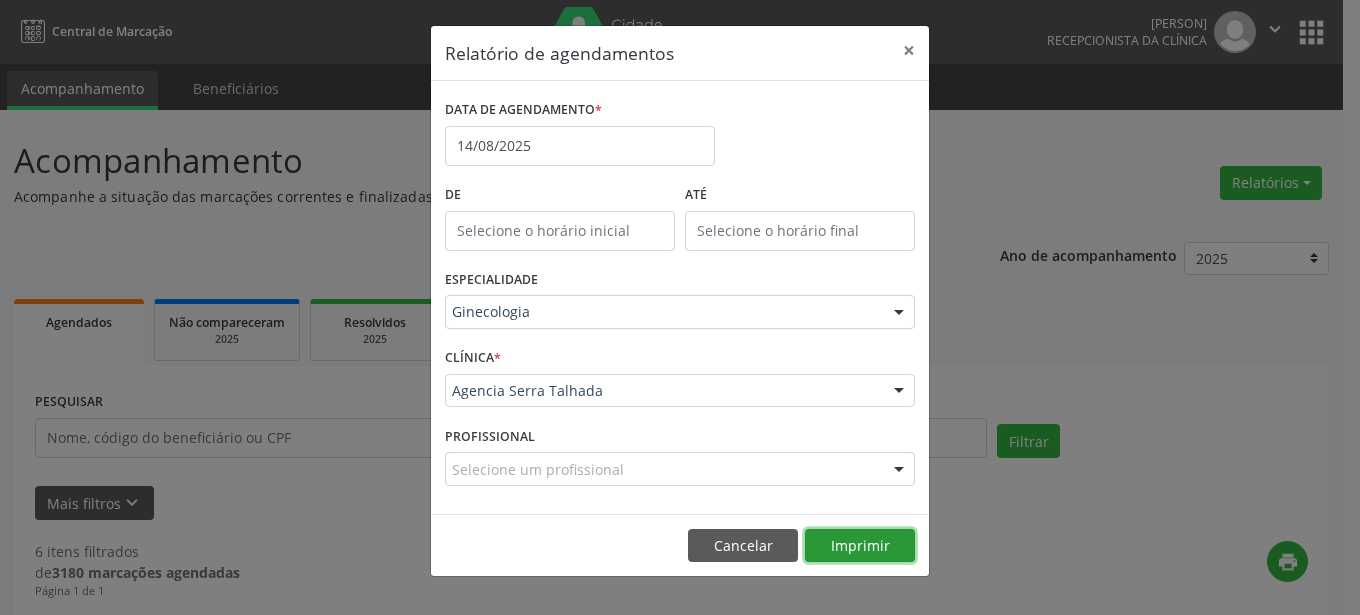click on "Imprimir" at bounding box center (860, 546) 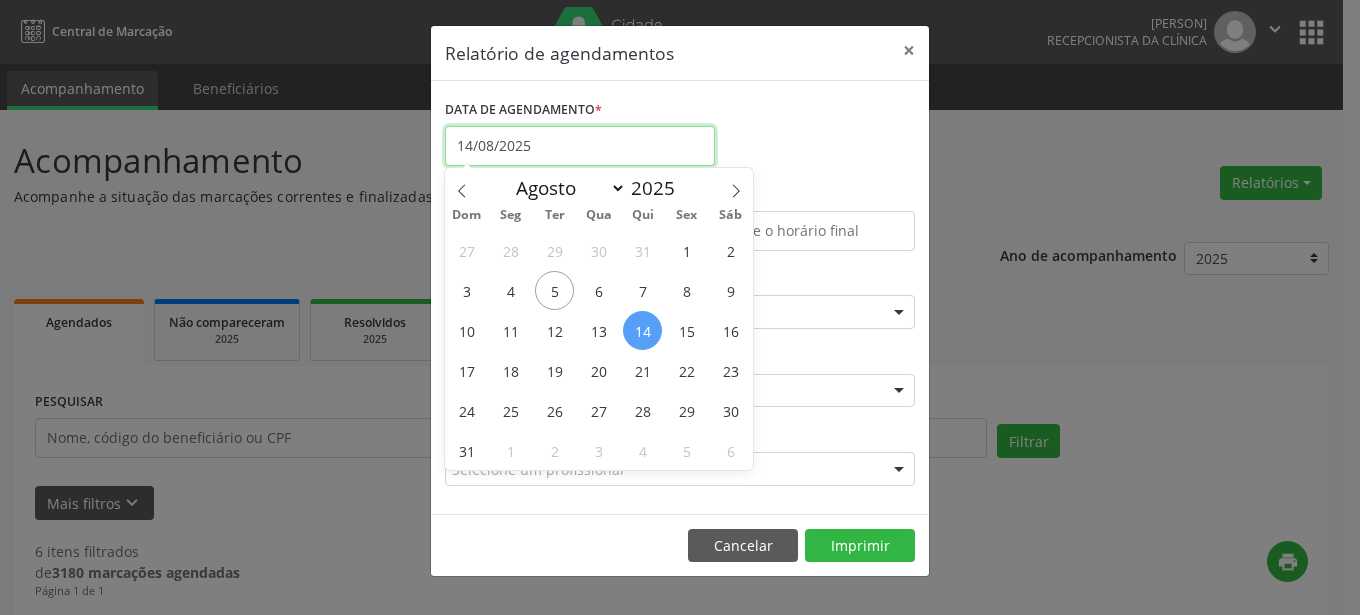 click on "14/08/2025" at bounding box center (580, 146) 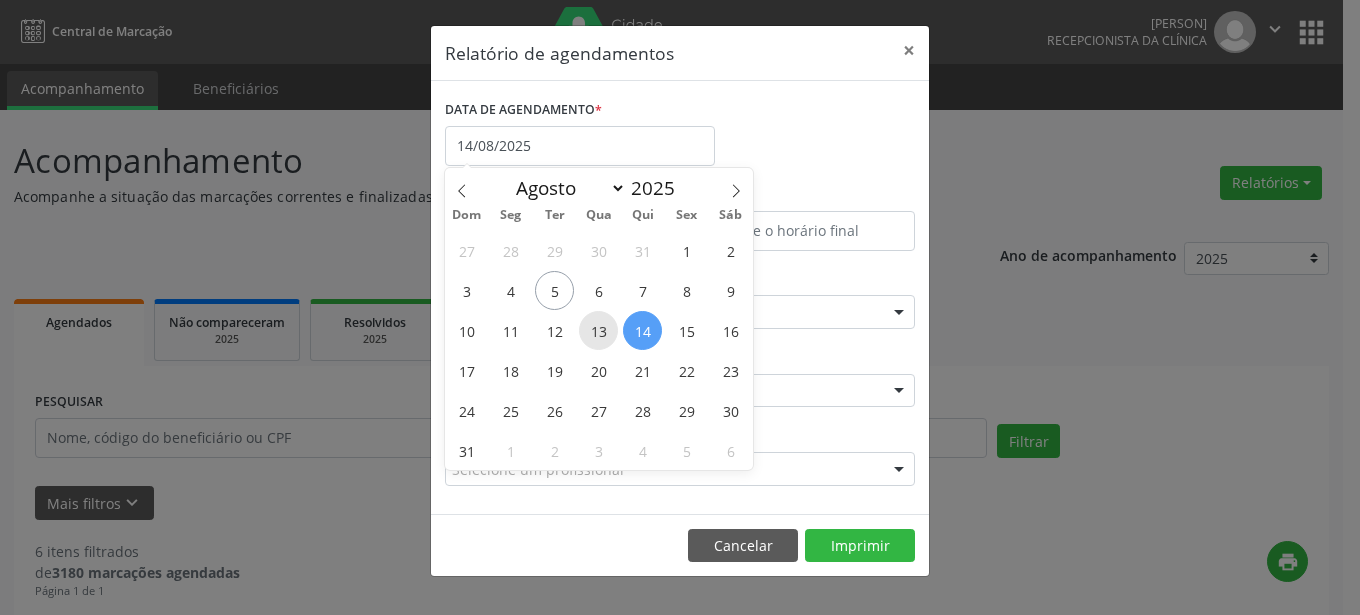 click on "13" at bounding box center [598, 330] 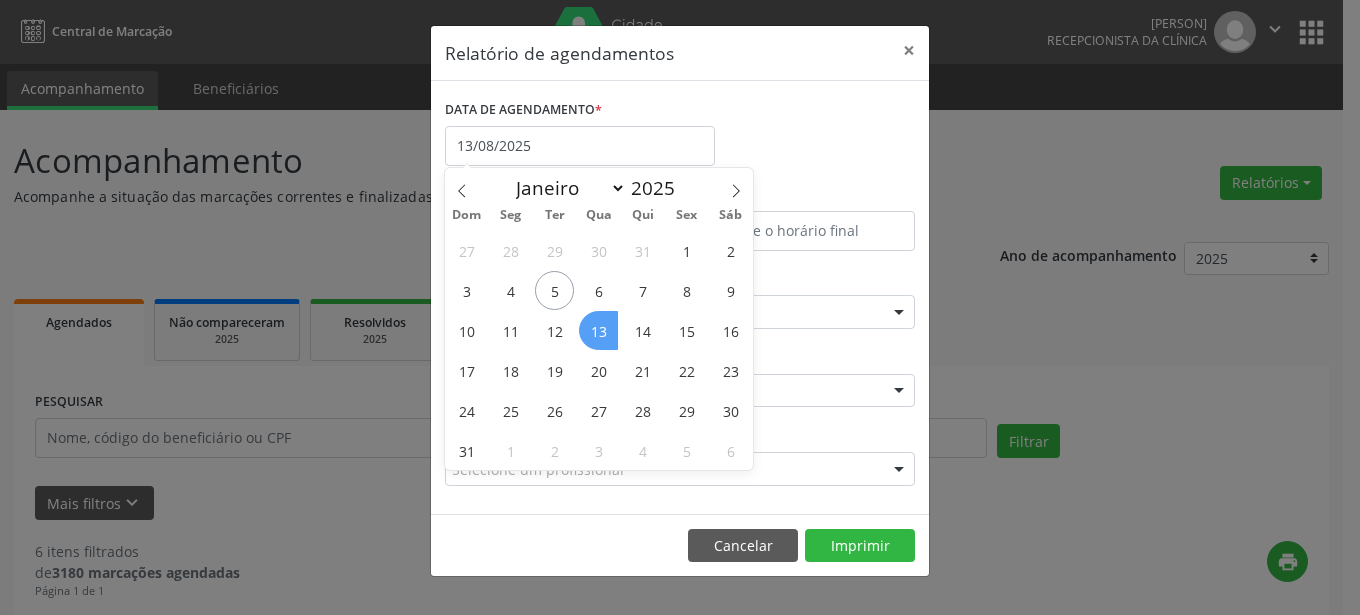 click on "13" at bounding box center [598, 330] 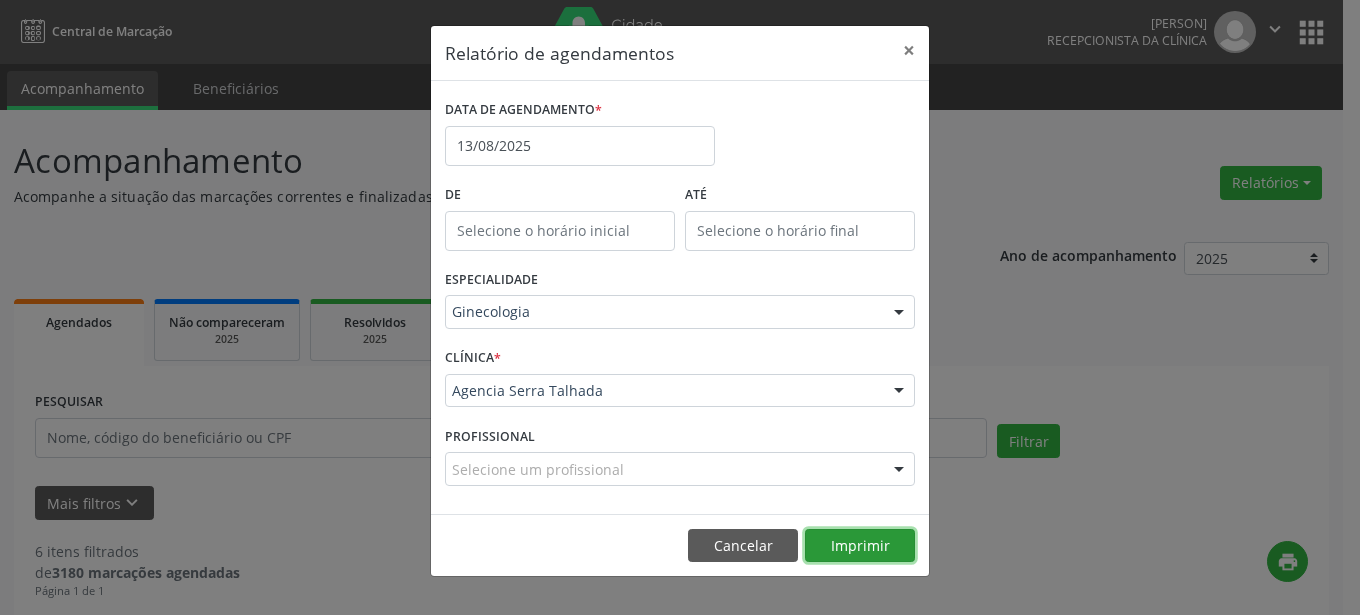 click on "Imprimir" at bounding box center (860, 546) 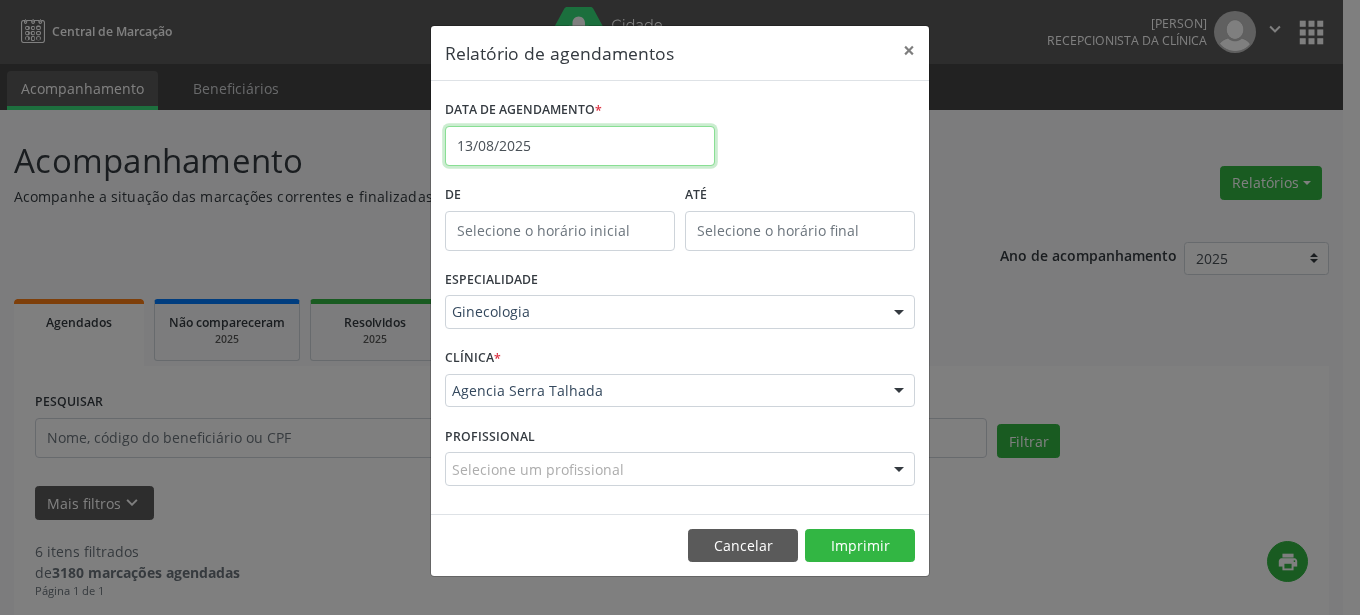 click on "13/08/2025" at bounding box center (580, 146) 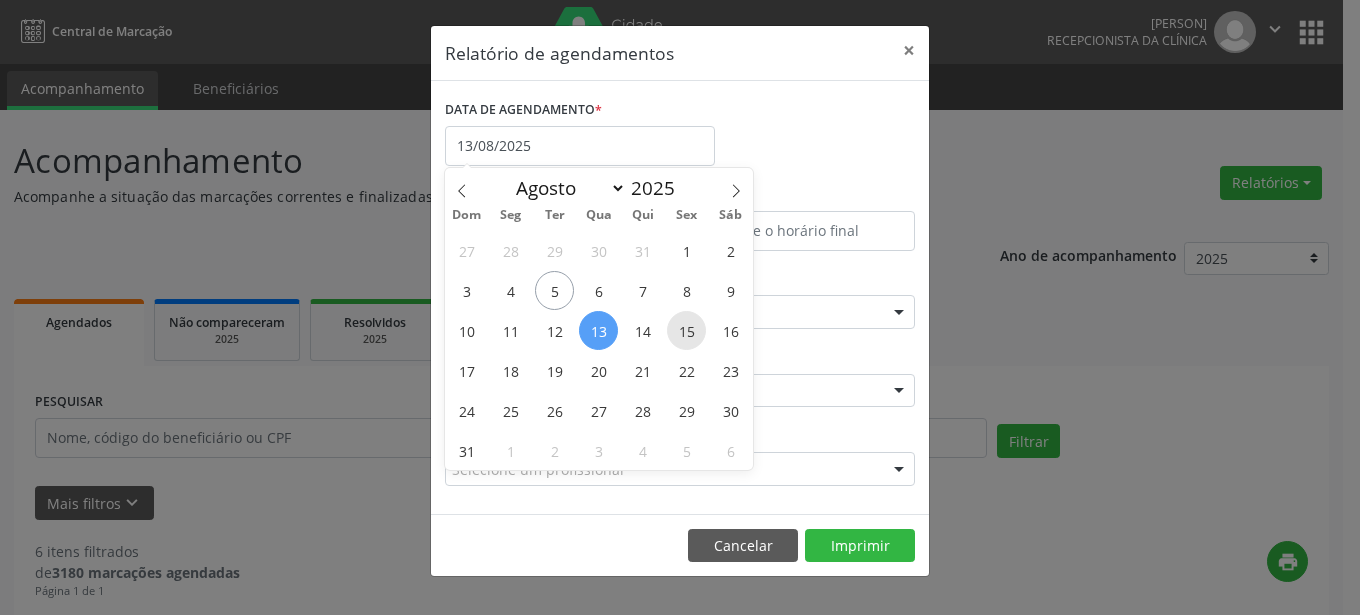 click on "15" at bounding box center [686, 330] 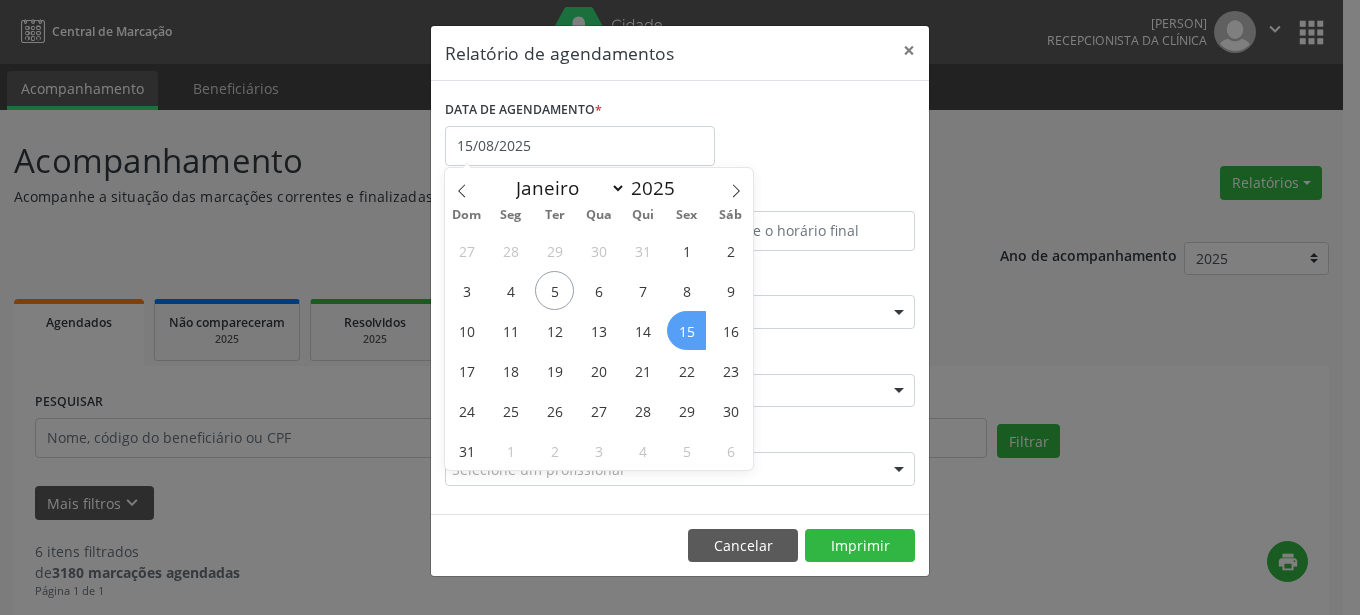 click on "15" at bounding box center [686, 330] 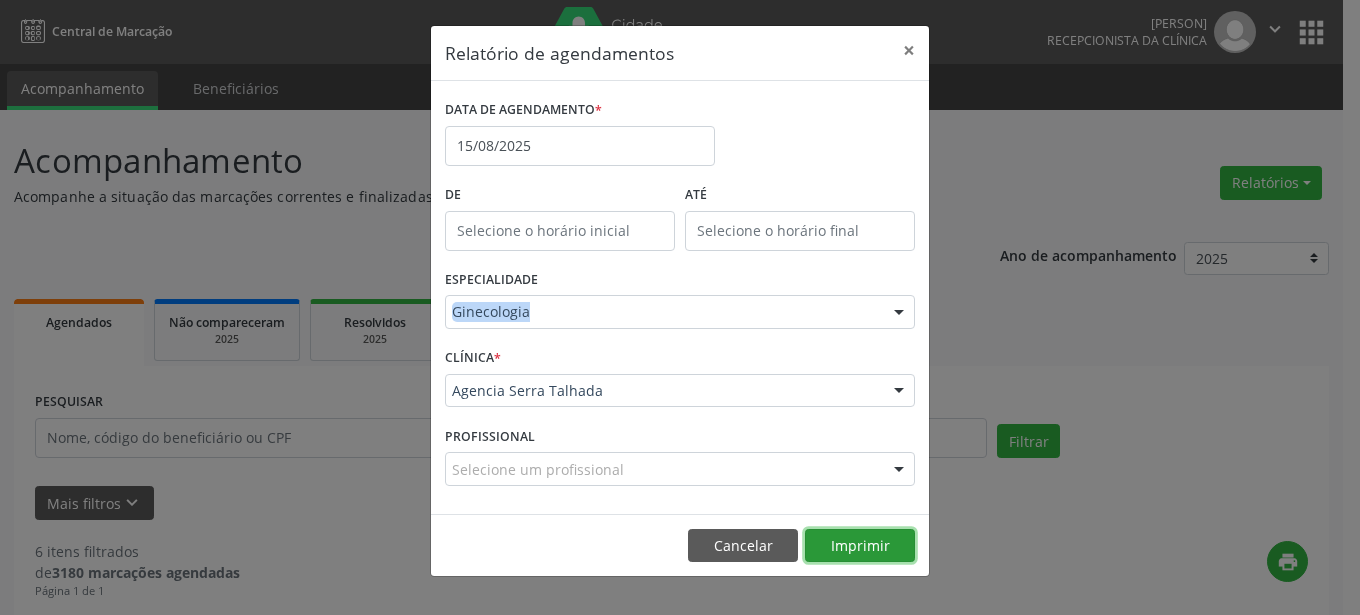 click on "Imprimir" at bounding box center (860, 546) 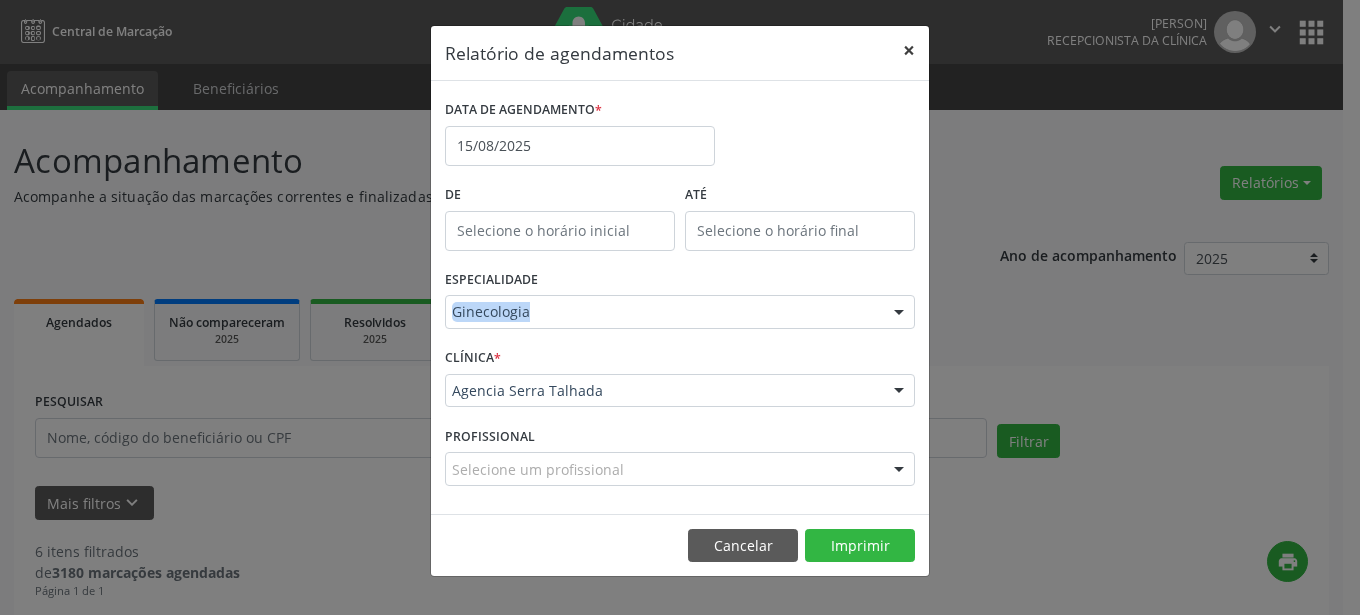click on "×" at bounding box center [909, 50] 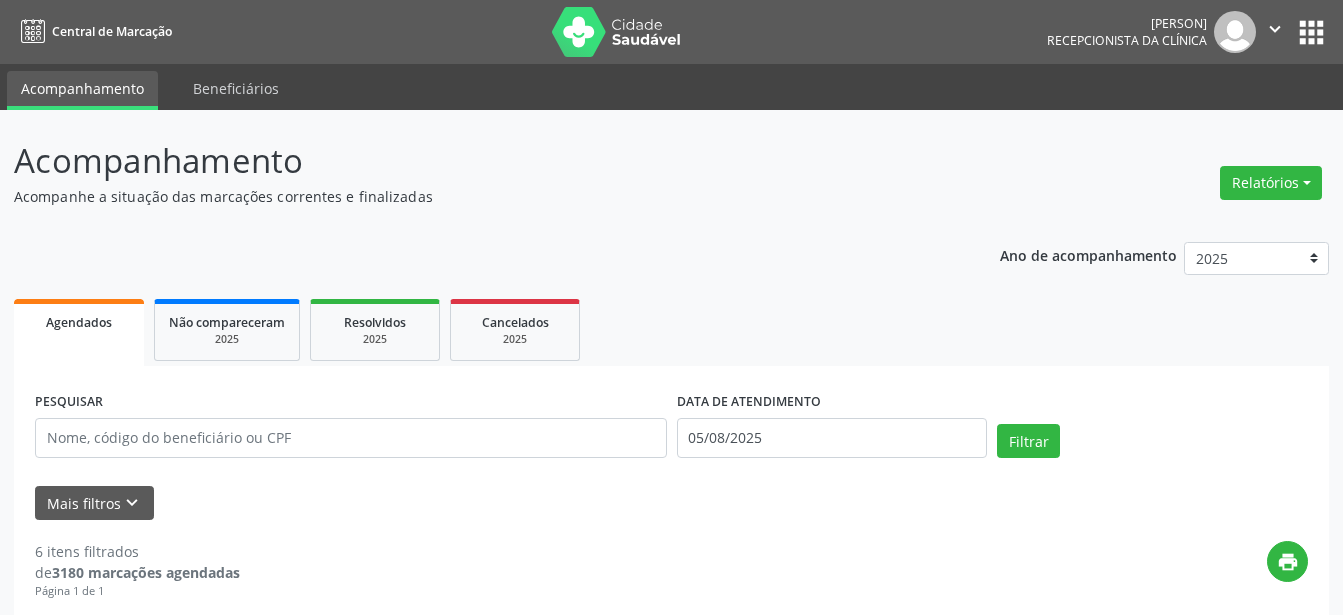 click on "Ano de acompanhamento
2025 2024 2023 2022 2021   Agendados   Não compareceram
2025
Resolvidos
2025
Cancelados
2025
PESQUISAR
DATA DE ATENDIMENTO
05/08/2025
Filtrar
UNIDADE EXECUTANTE
Todos as unidades         Todos as unidades   Agencia Serra Talhada
Nenhum resultado encontrado para: "   "
Não há nenhuma opção para ser exibida.
PROFISSIONAL EXECUTANTE
Selecione um profissional
Nenhum resultado encontrado para: "   "
Não há nenhuma opção para ser exibida.
Grupo/Subgrupo
Selecione um grupo ou subgrupo
Todos os grupos e subgrupos
Nenhum resultado encontrado para: "   "
Nenhuma opção encontrada
Item de agendamento" at bounding box center (671, 1340) 